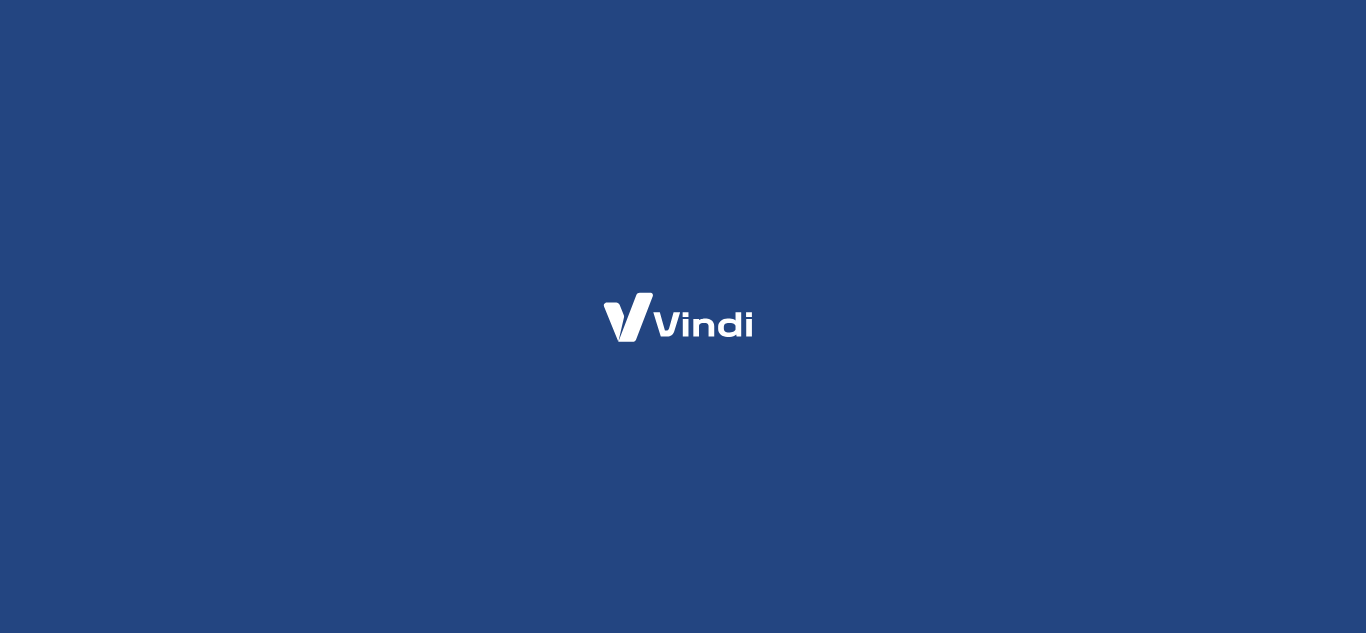 scroll, scrollTop: 0, scrollLeft: 0, axis: both 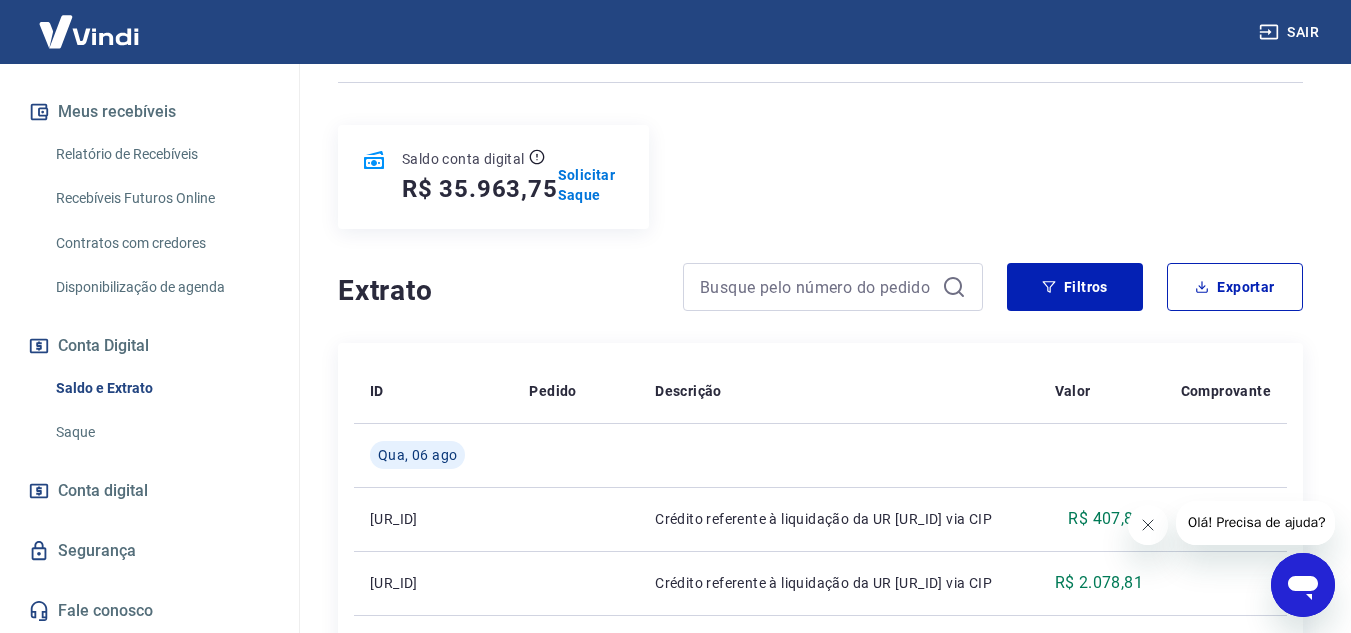 click on "Saque" at bounding box center (161, 432) 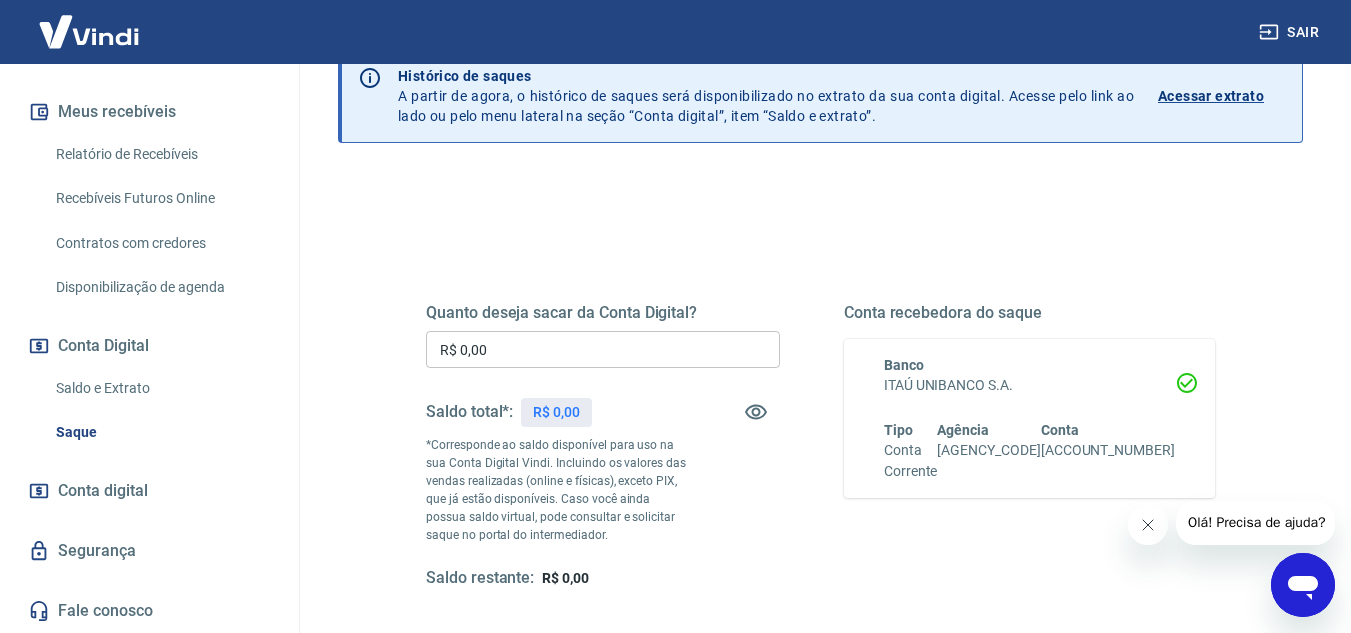 scroll, scrollTop: 100, scrollLeft: 0, axis: vertical 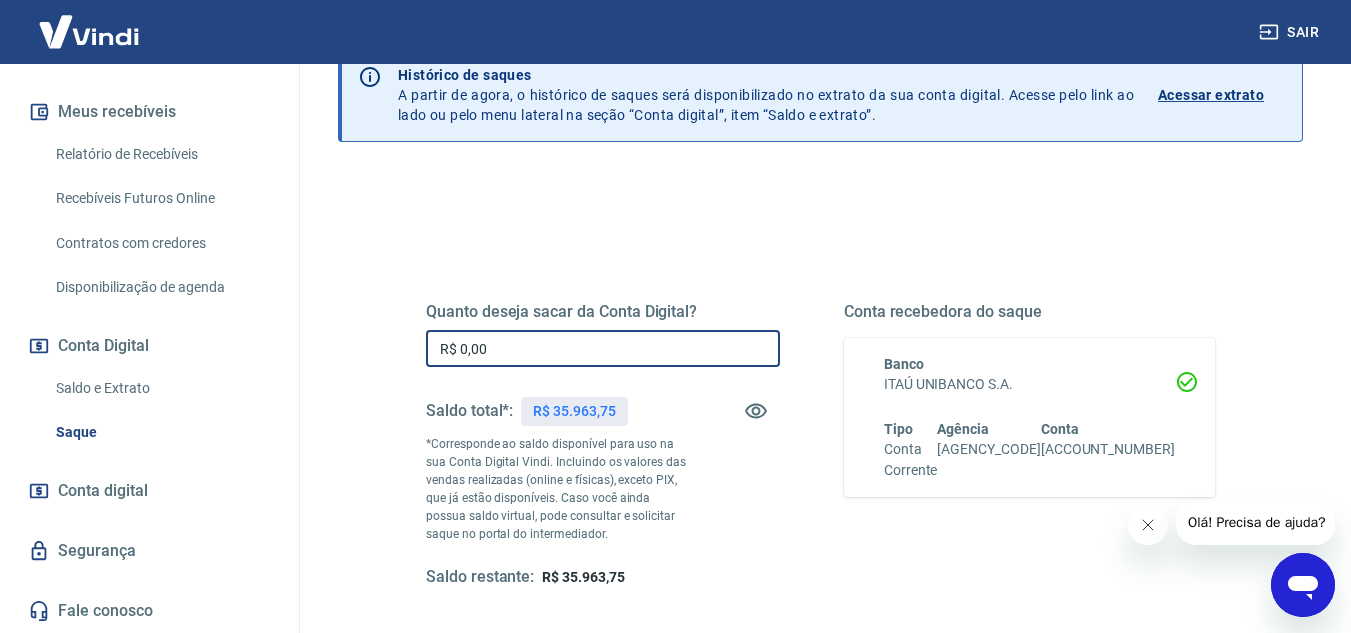click on "R$ 0,00" at bounding box center [603, 348] 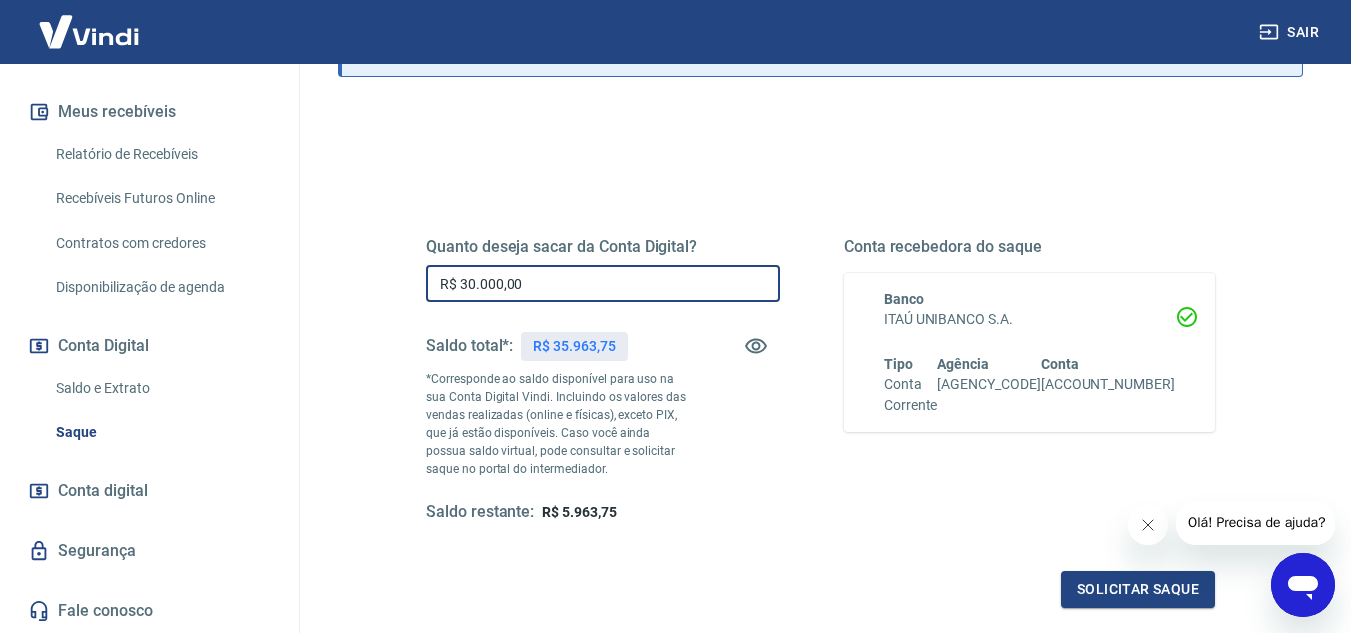 scroll, scrollTop: 200, scrollLeft: 0, axis: vertical 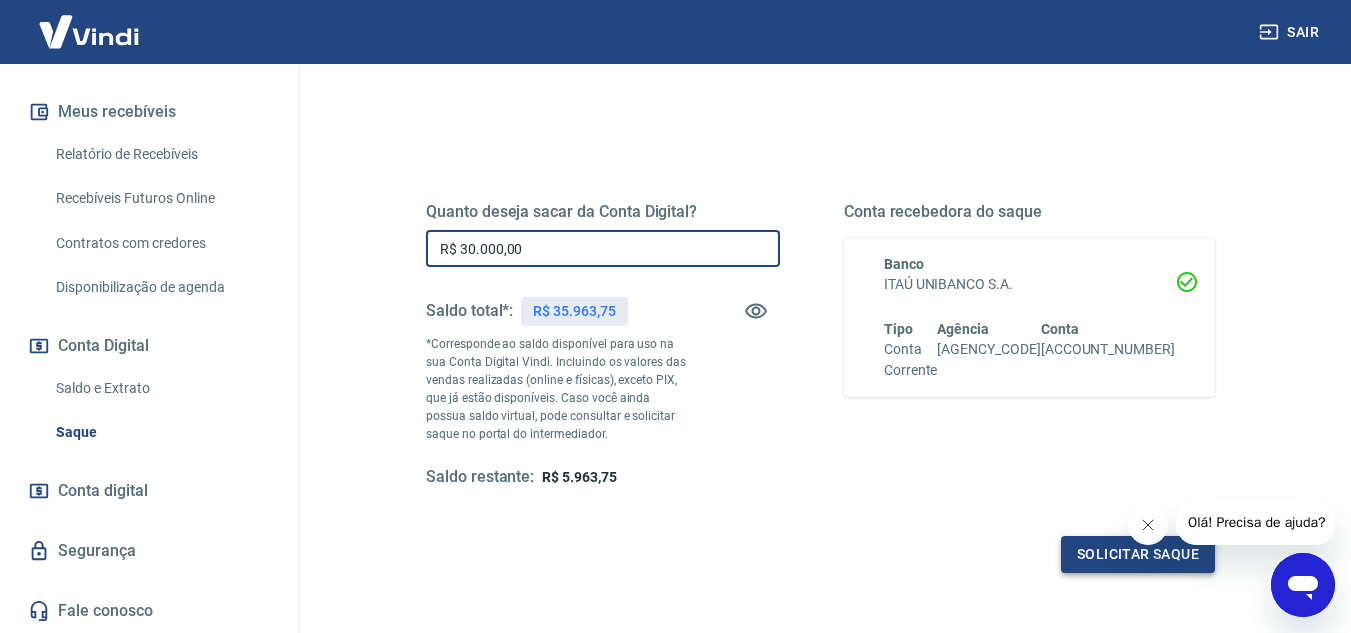 type on "R$ 30.000,00" 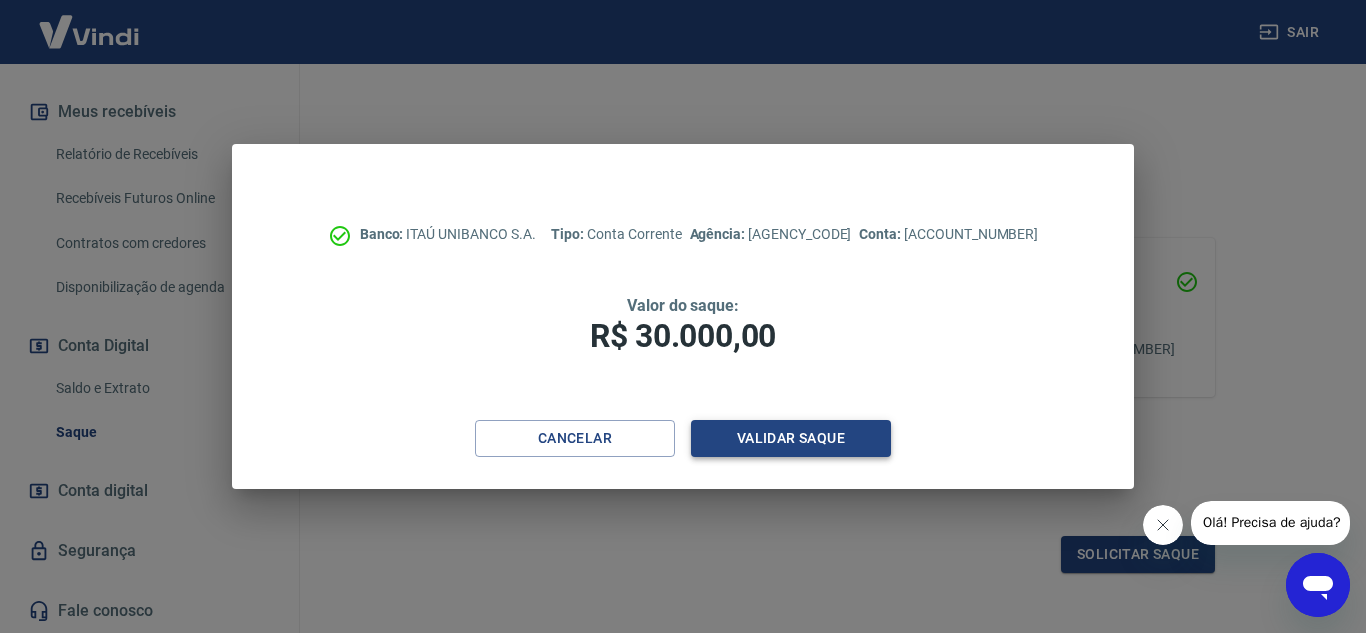 click on "Validar saque" at bounding box center (791, 438) 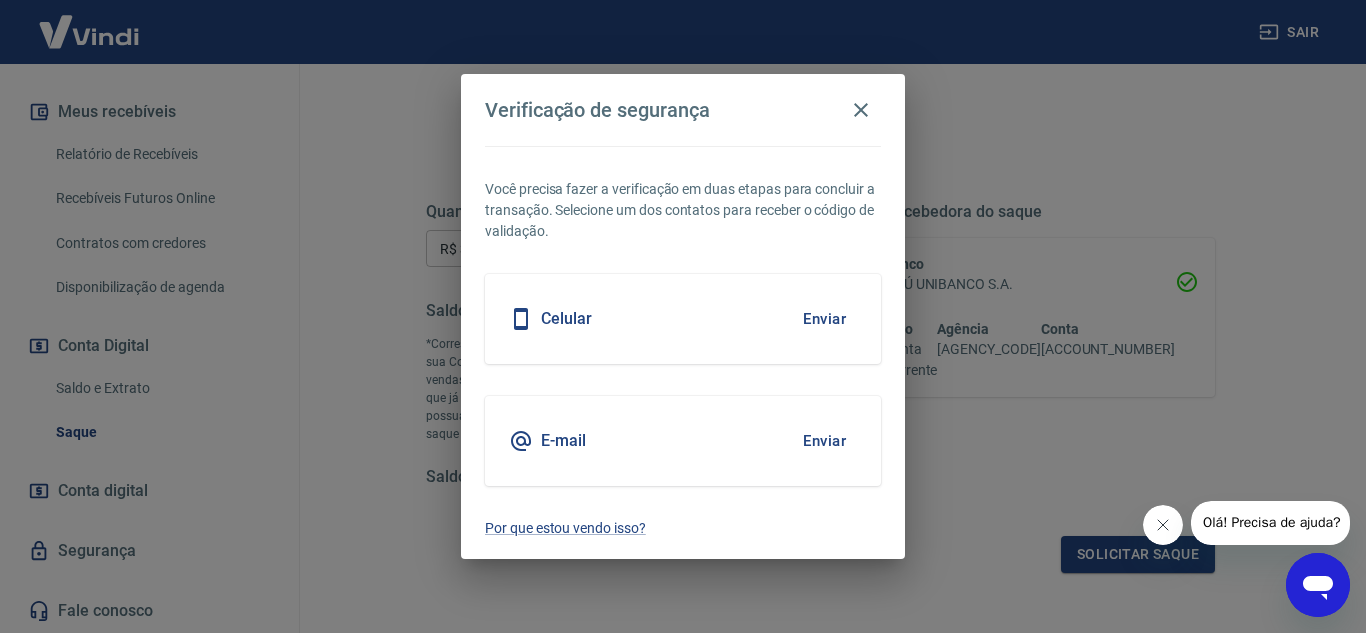 click on "Enviar" at bounding box center (824, 319) 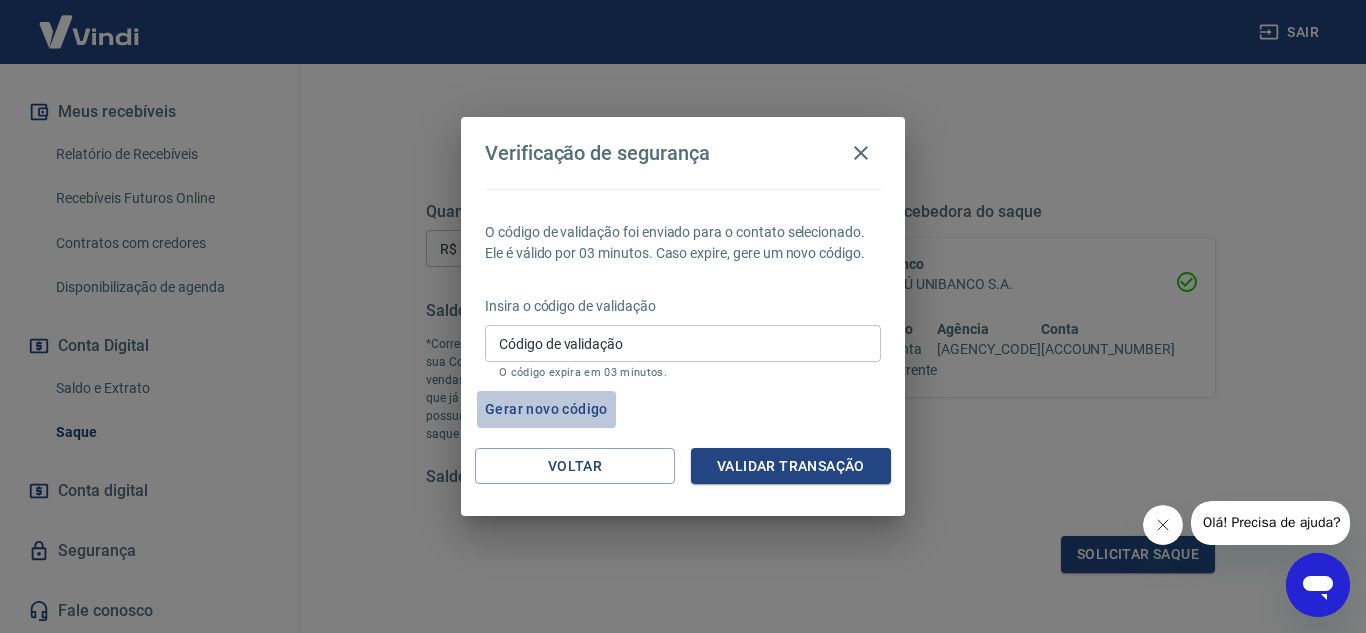 click on "Gerar novo código" at bounding box center (546, 409) 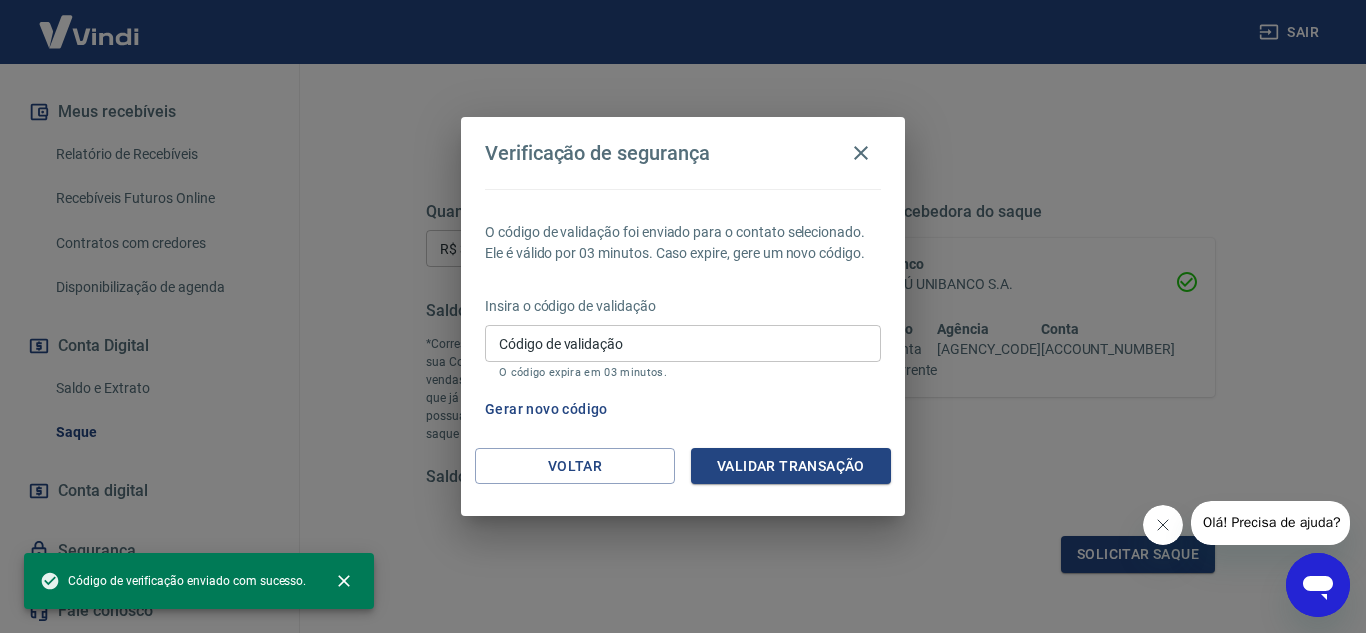 click on "Gerar novo código" at bounding box center (546, 409) 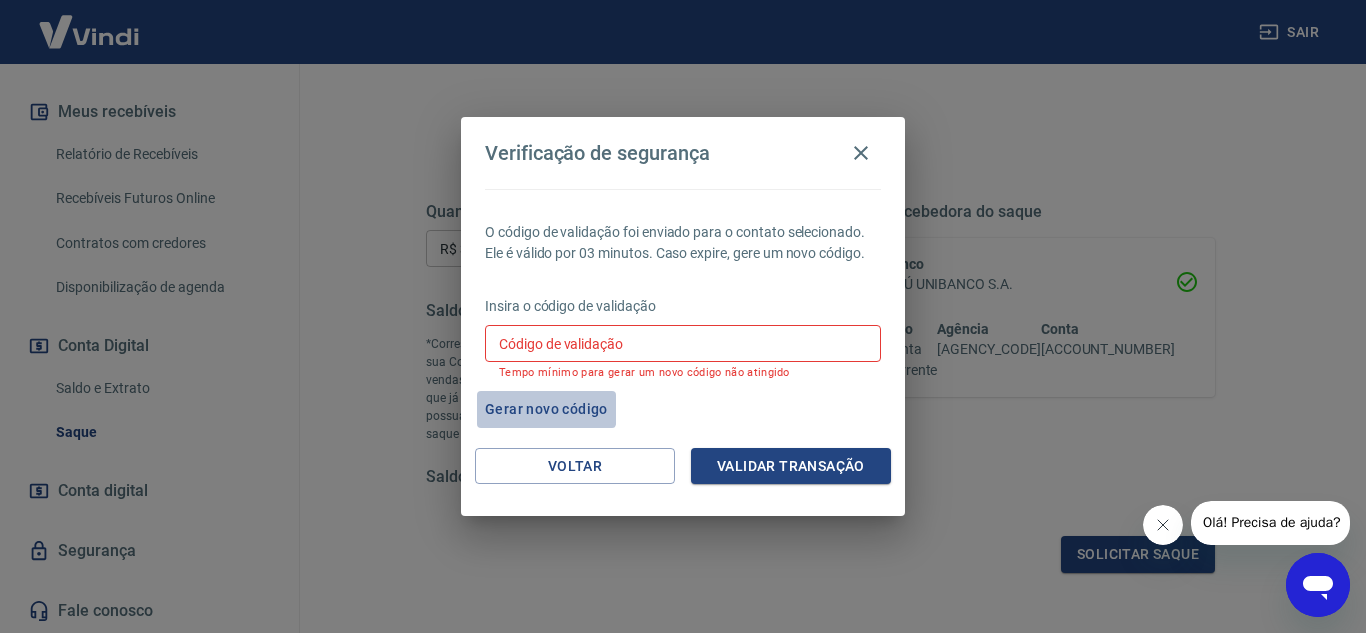 click on "Gerar novo código" at bounding box center [546, 409] 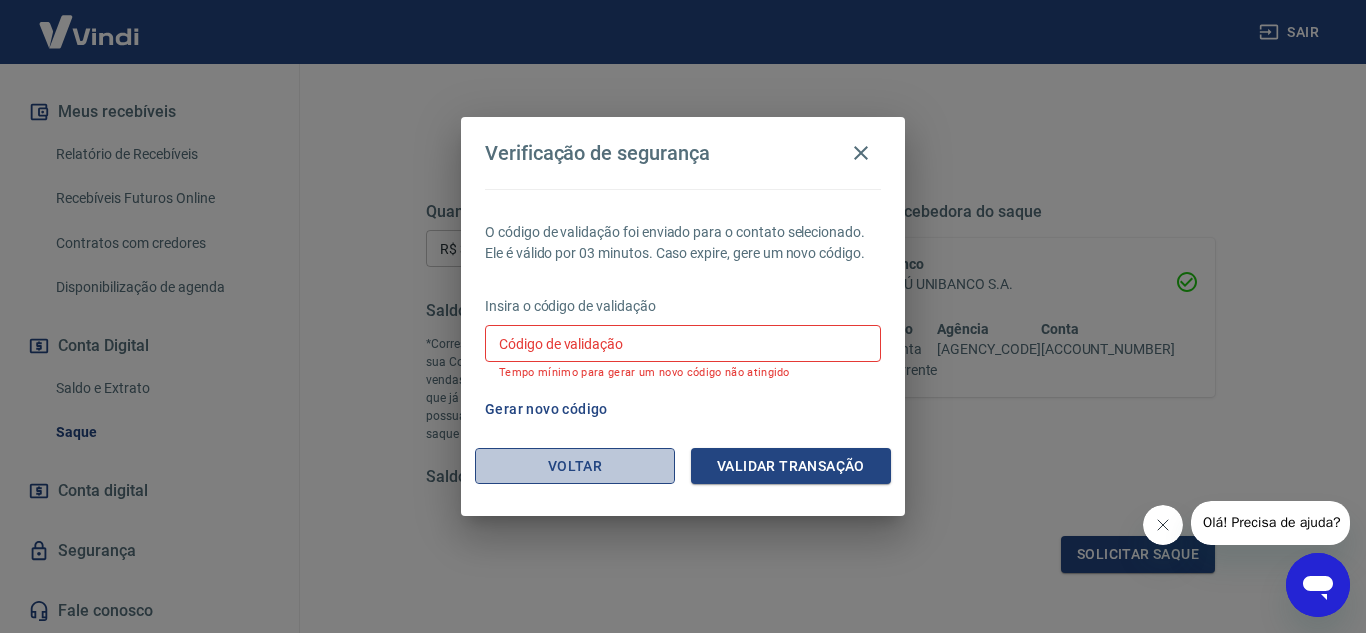 click on "Voltar" at bounding box center (575, 466) 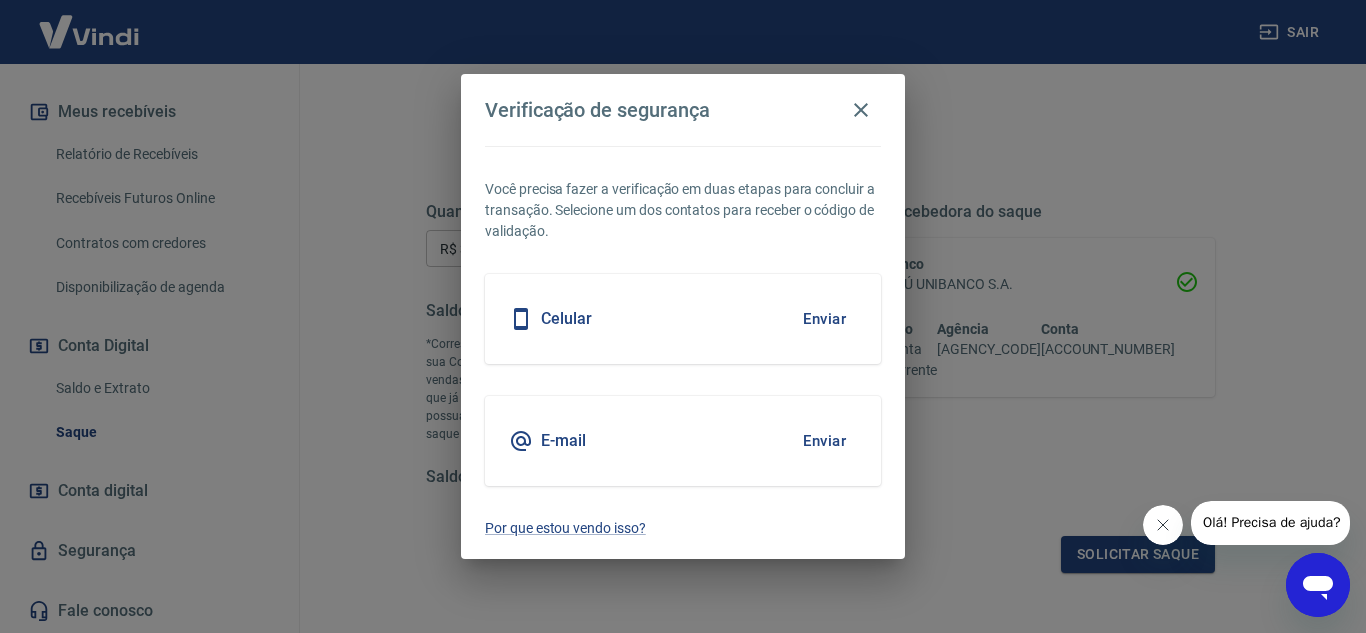 click on "Celular Enviar" at bounding box center [683, 319] 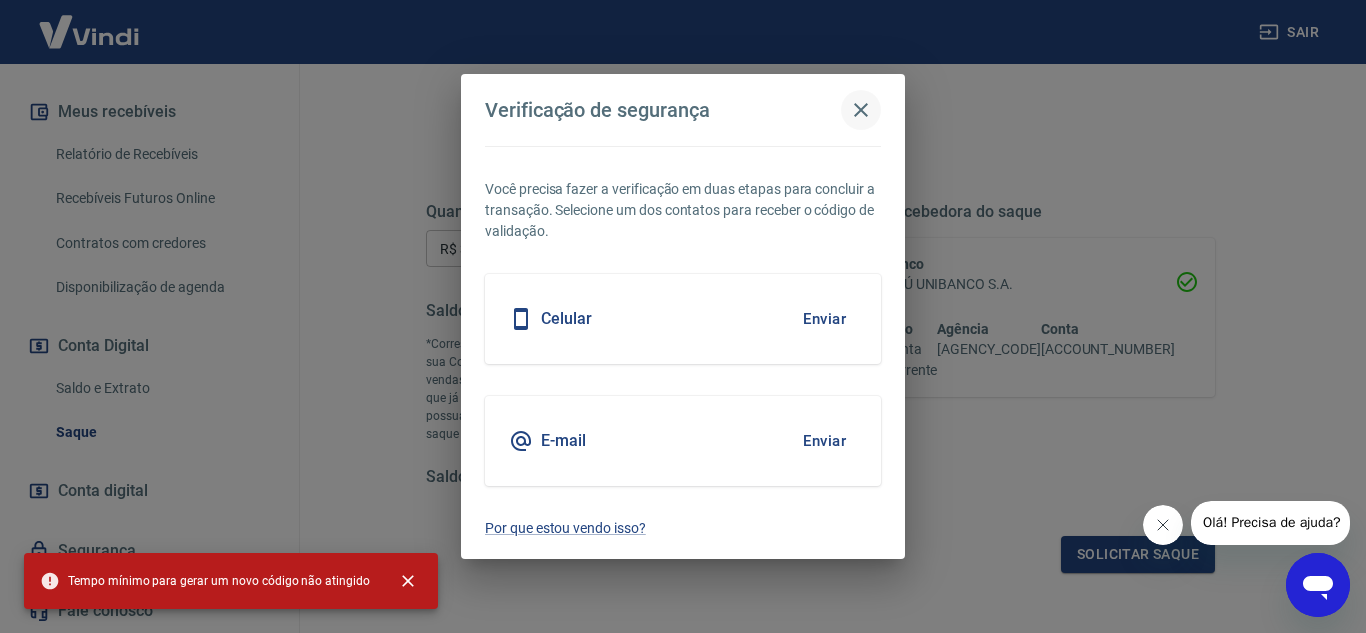 click 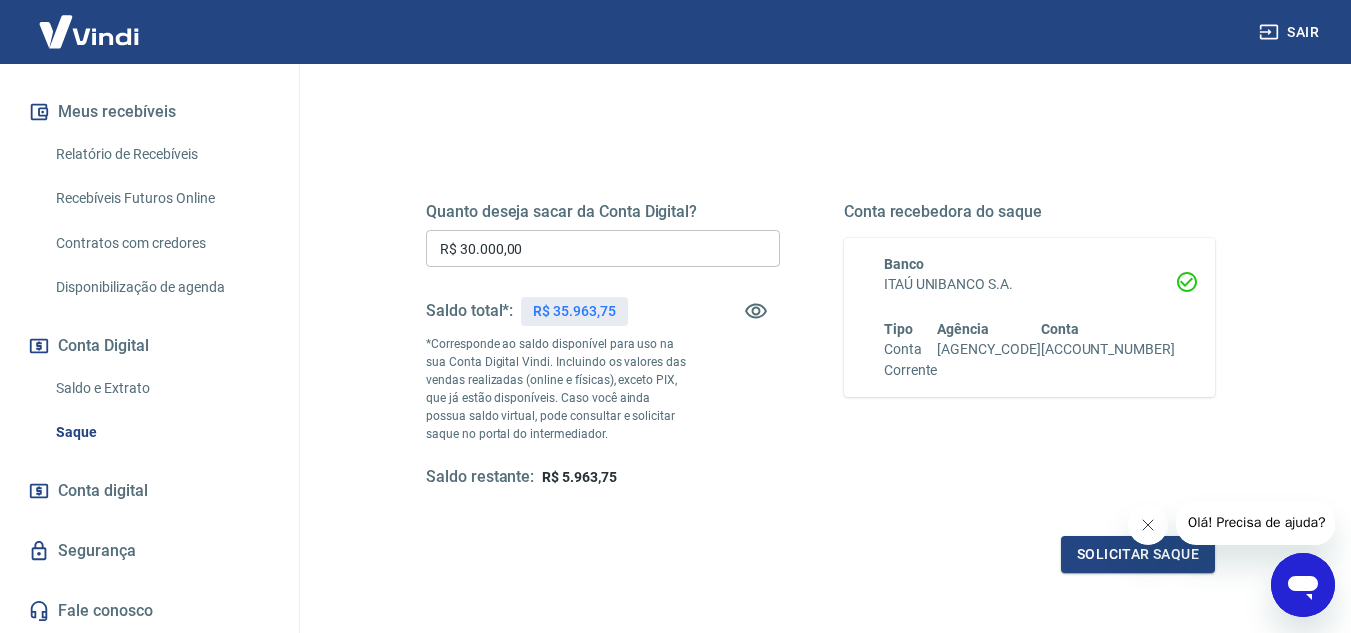 type 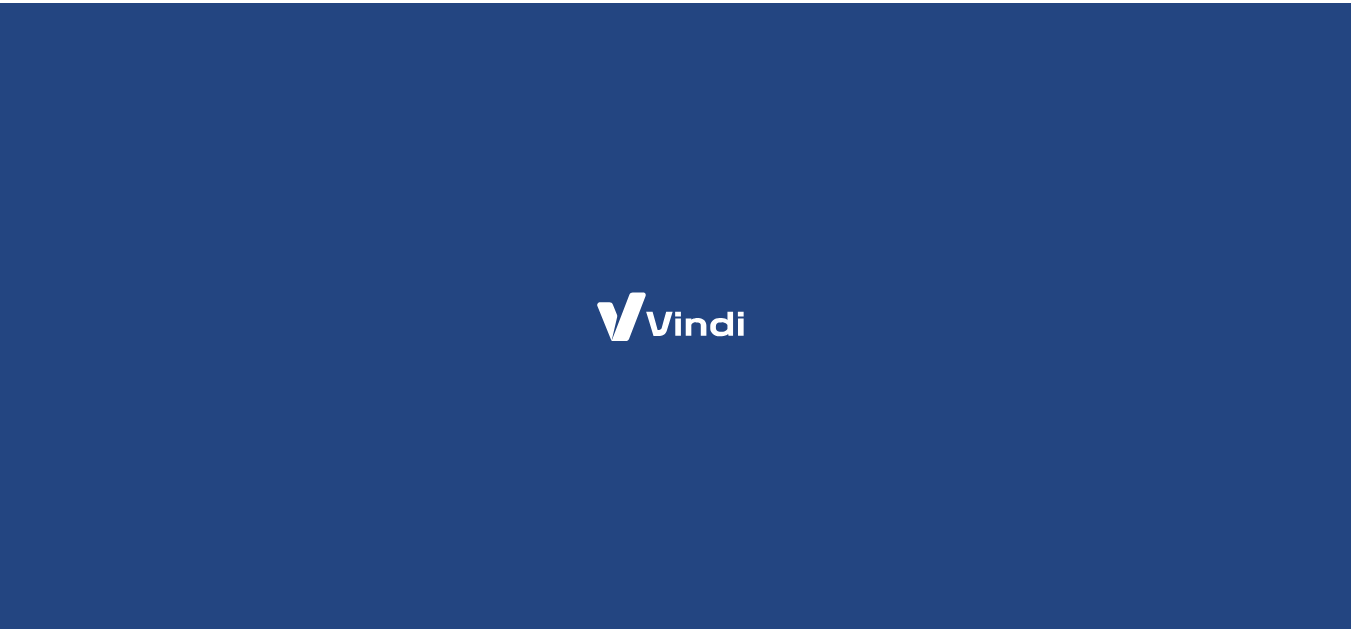 scroll, scrollTop: 0, scrollLeft: 0, axis: both 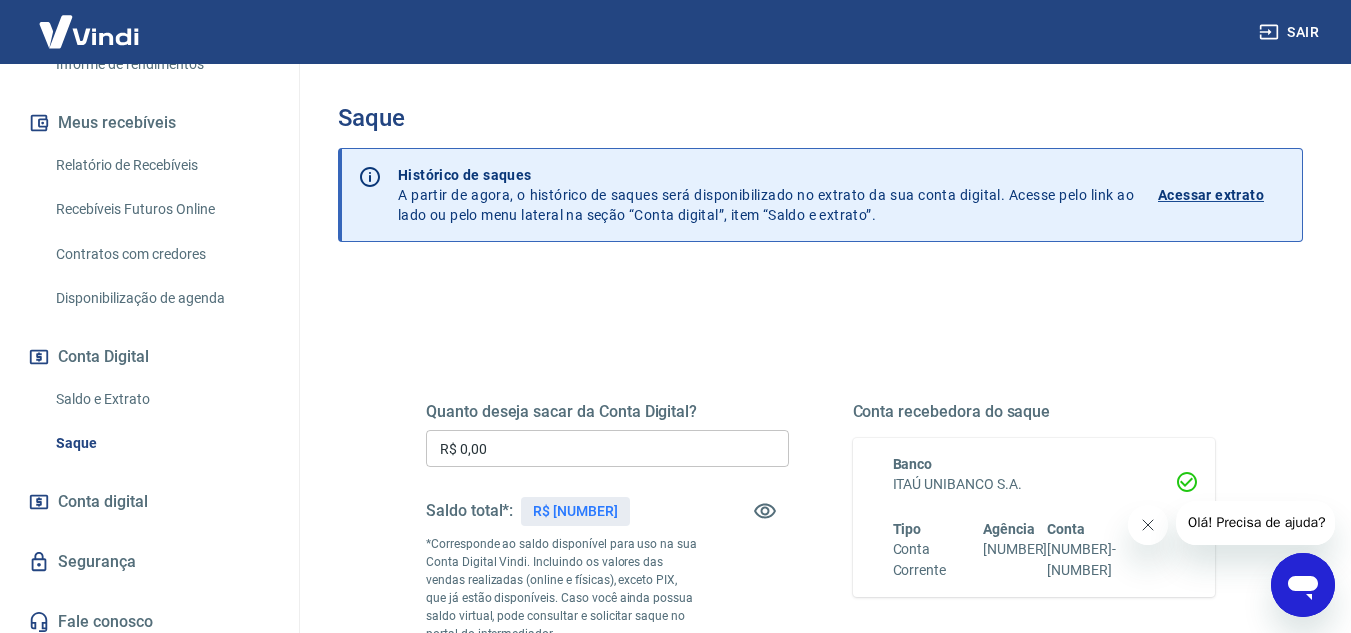 click on "Saque" at bounding box center (161, 443) 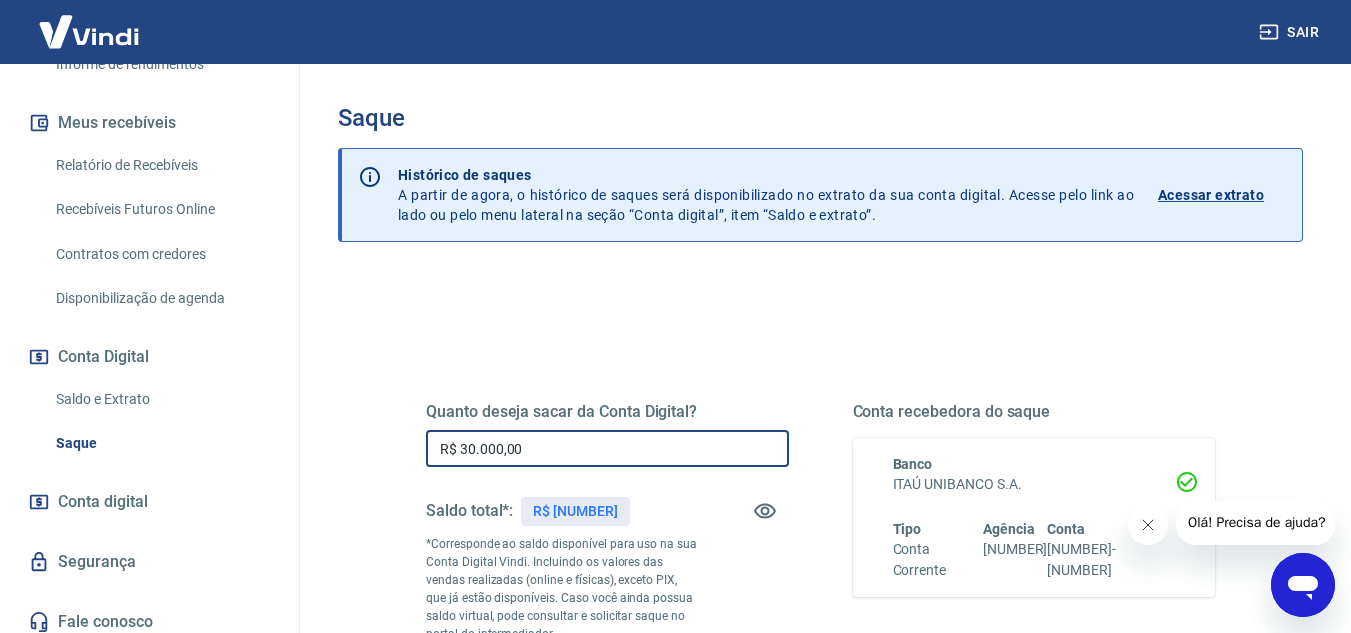 type on "R$ 30.000,00" 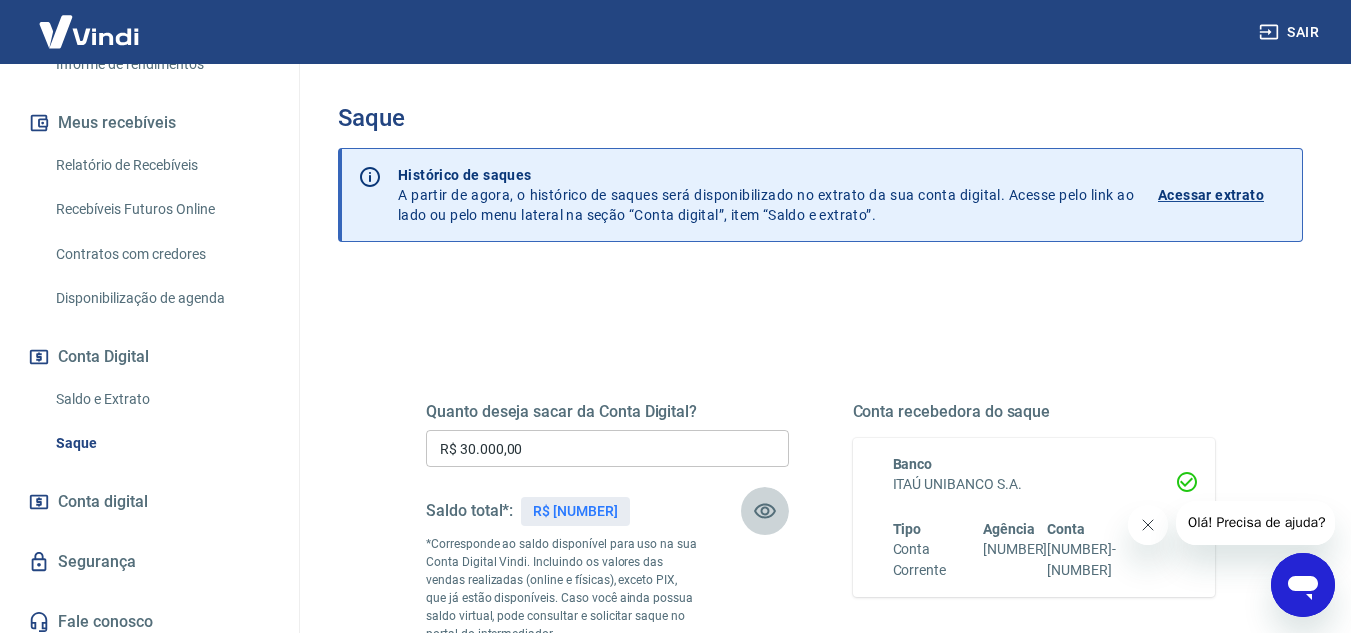type 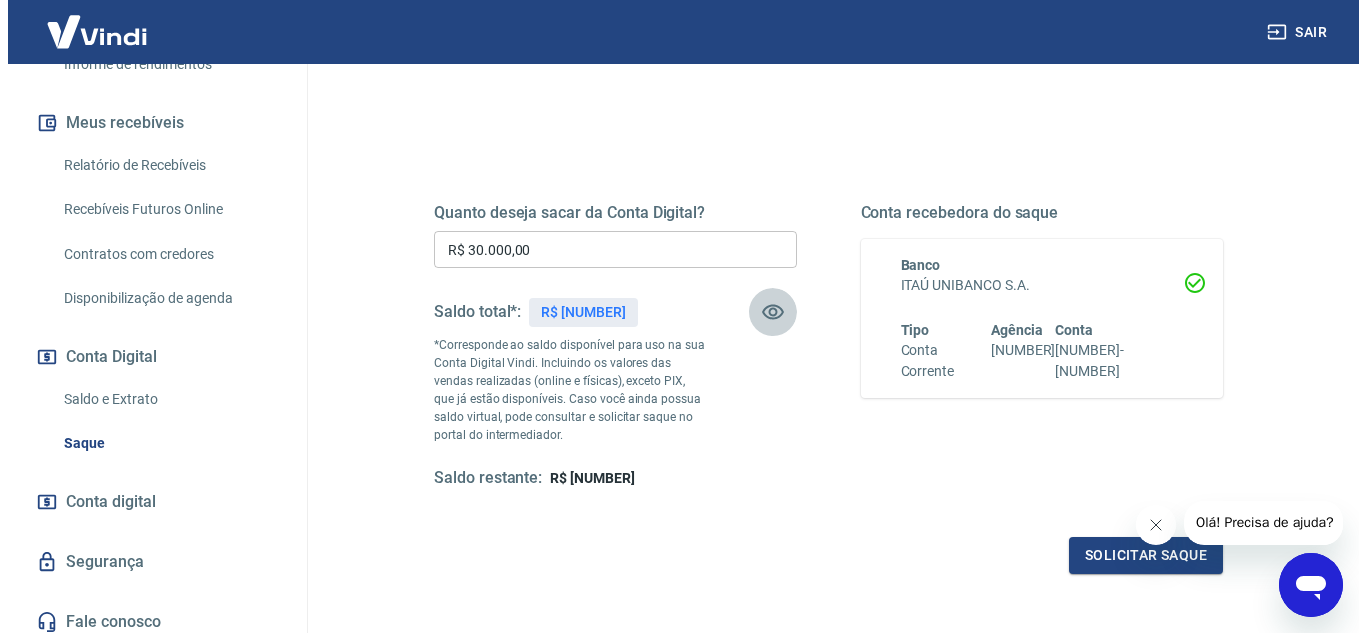 scroll, scrollTop: 200, scrollLeft: 0, axis: vertical 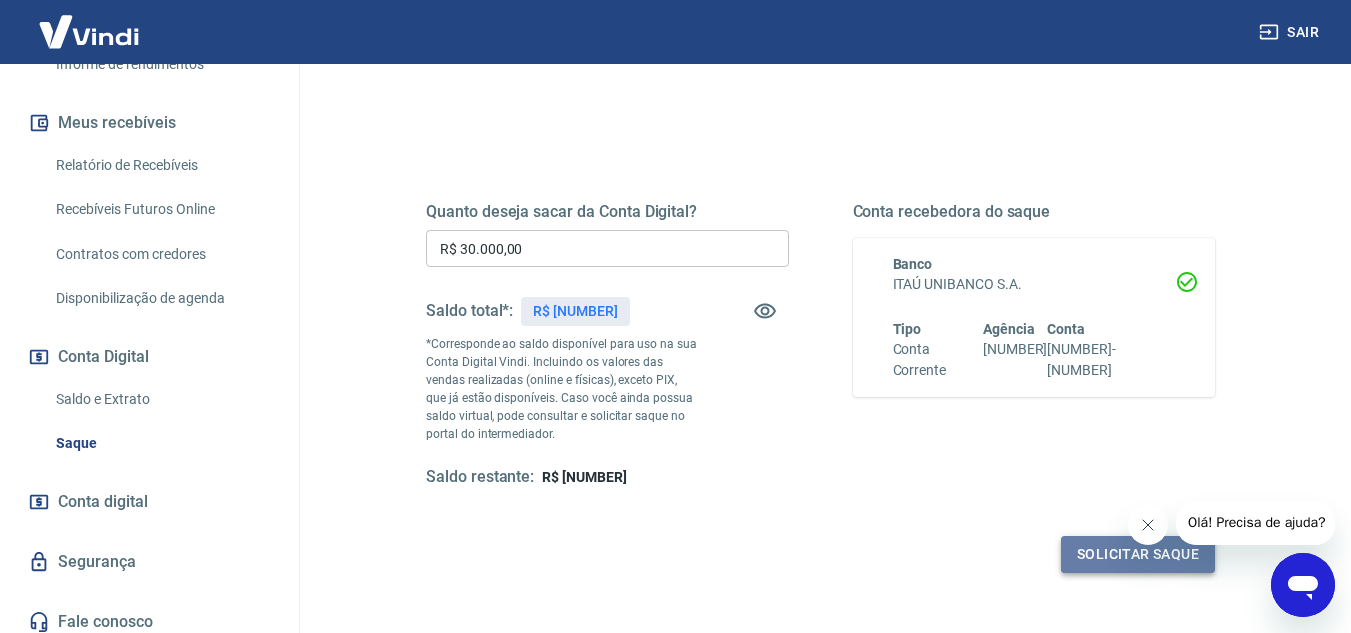 click on "Solicitar saque" at bounding box center [1138, 554] 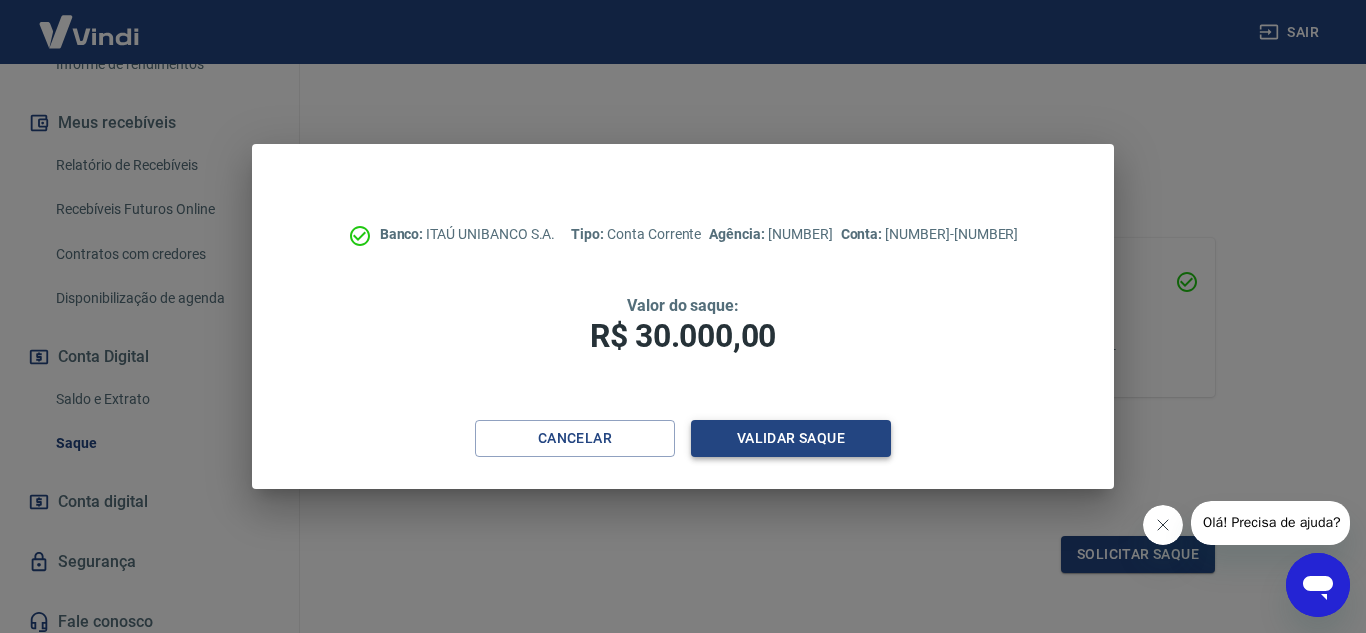 click on "Validar saque" at bounding box center [791, 438] 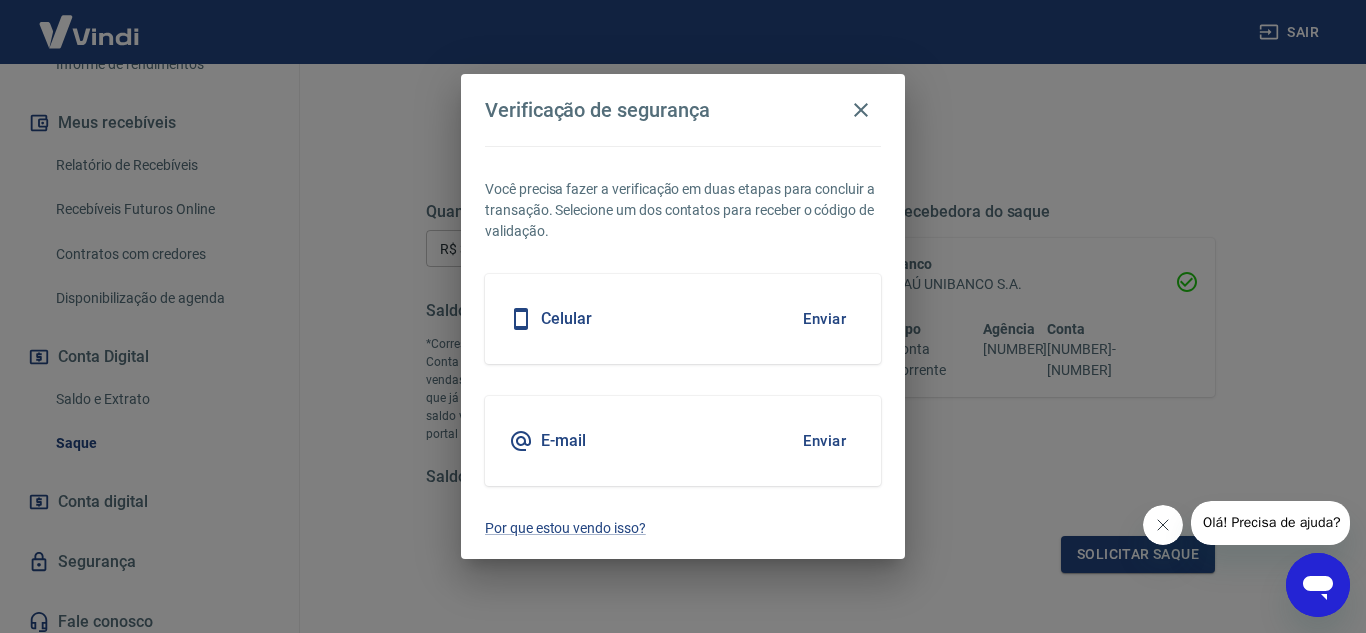 click on "Enviar" at bounding box center (824, 319) 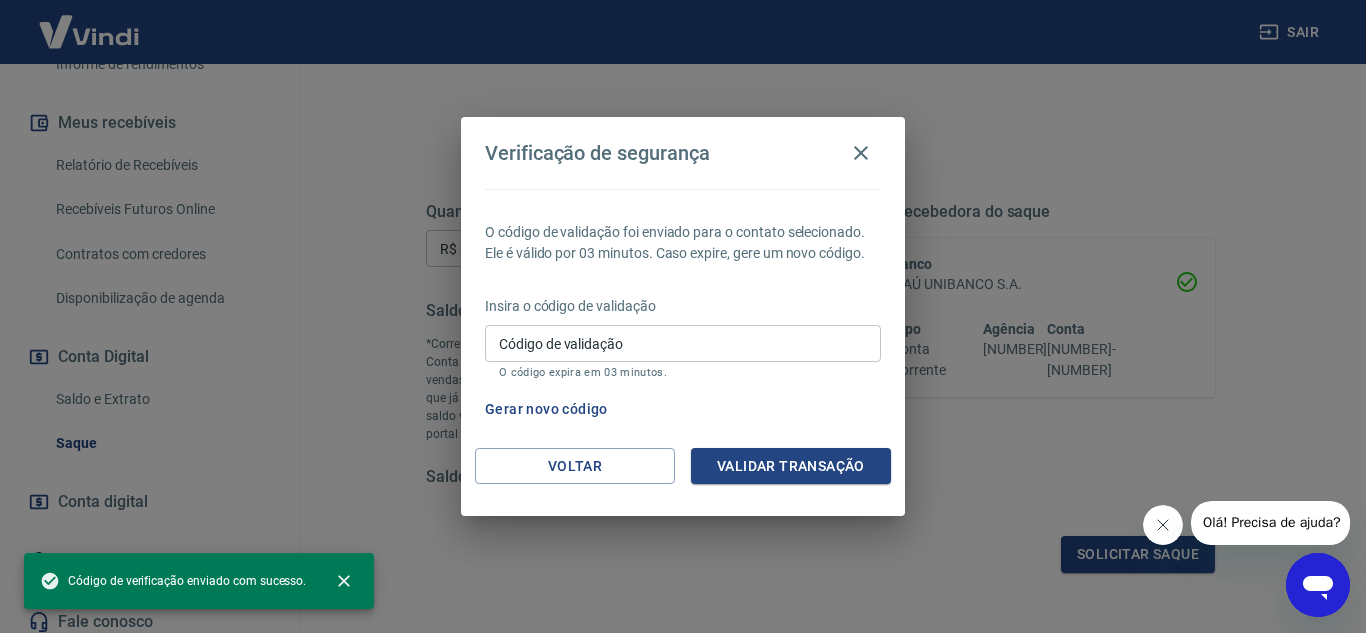 click on "Código de validação" at bounding box center [683, 343] 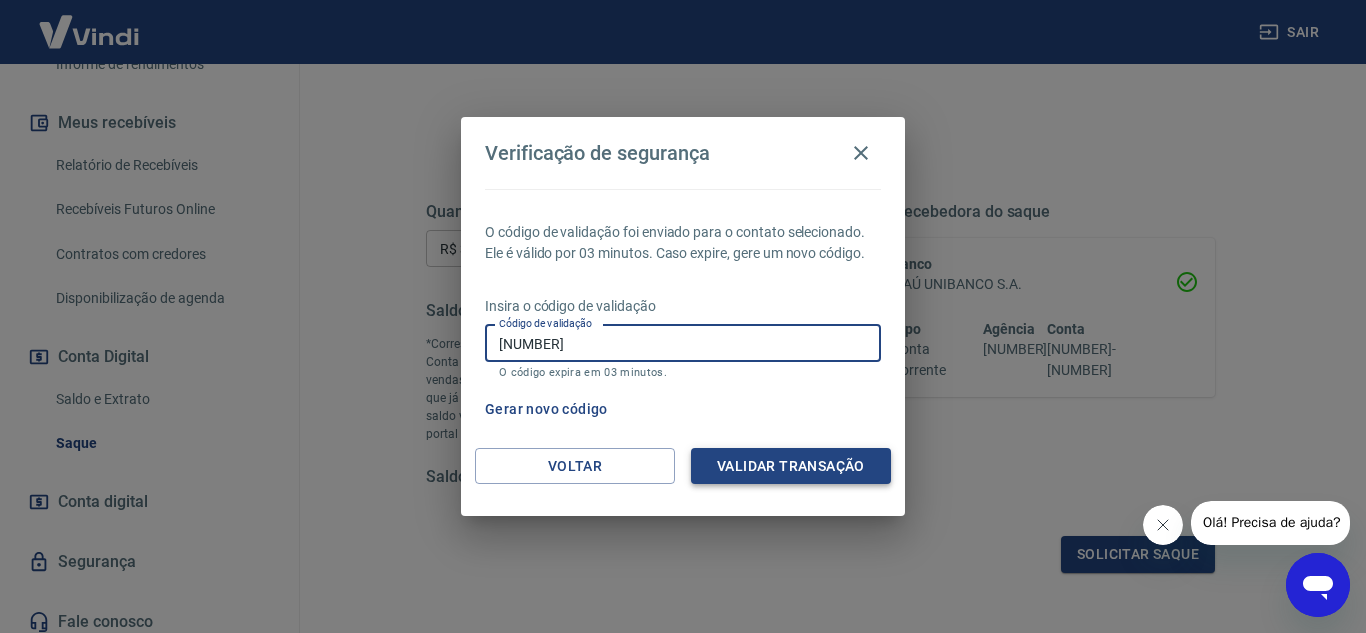 type on "[NUMBER]" 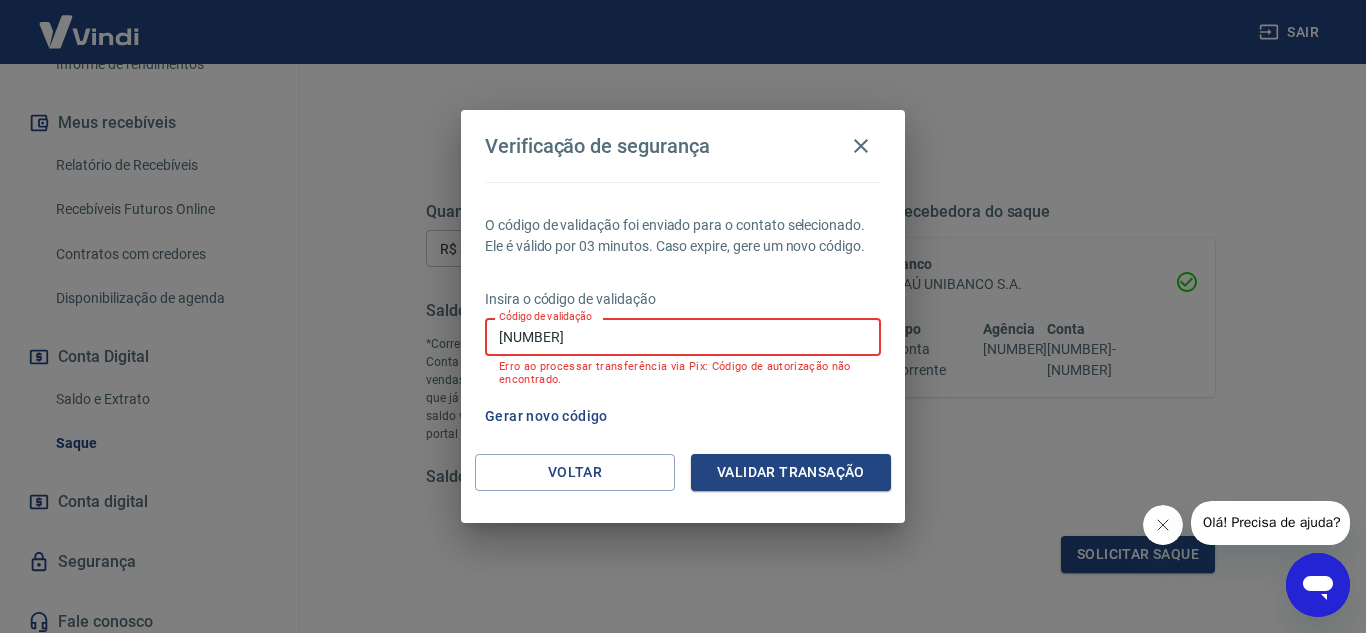 drag, startPoint x: 630, startPoint y: 338, endPoint x: 378, endPoint y: 330, distance: 252.12695 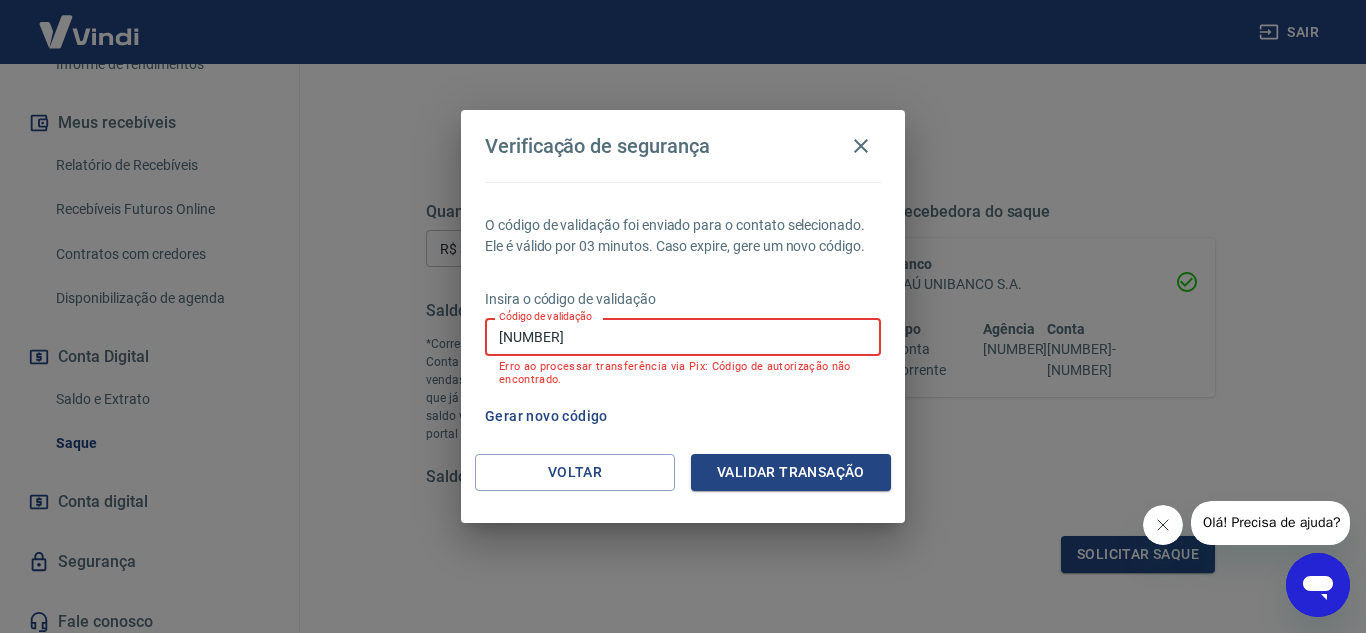 click on "Gerar novo código" at bounding box center (546, 416) 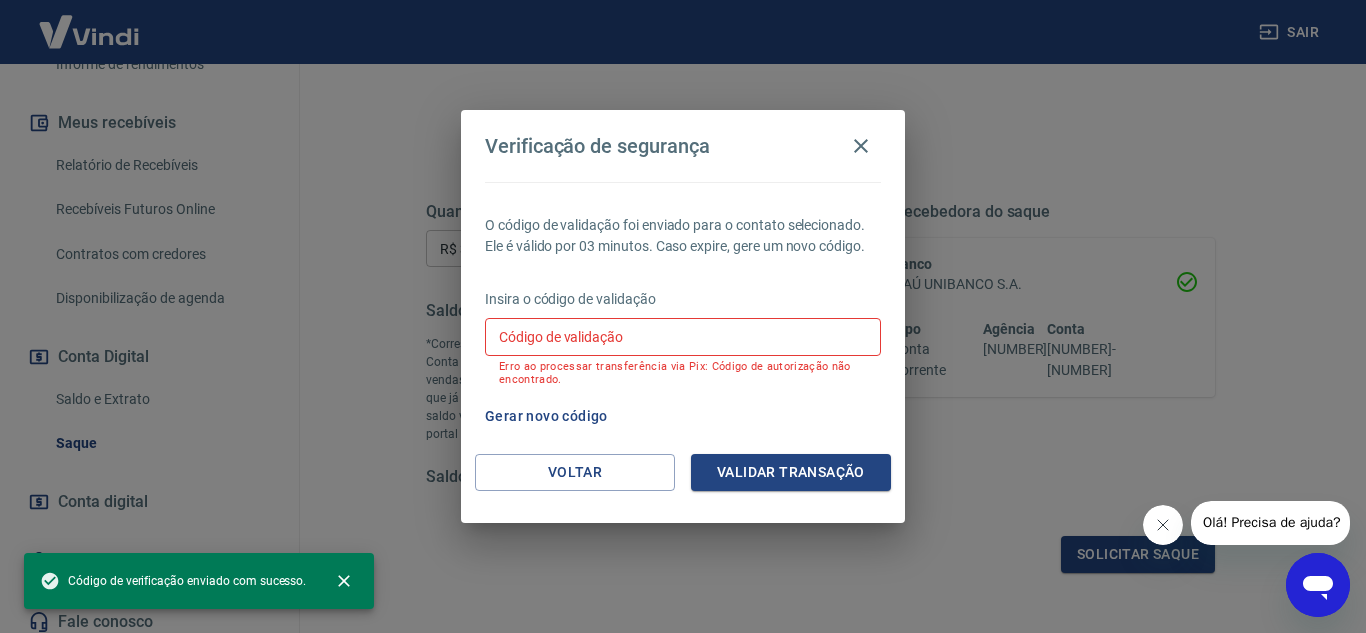 click on "Código de validação Código de validação Erro ao processar transferência via Pix: Código de autorização não encontrado." at bounding box center [683, 351] 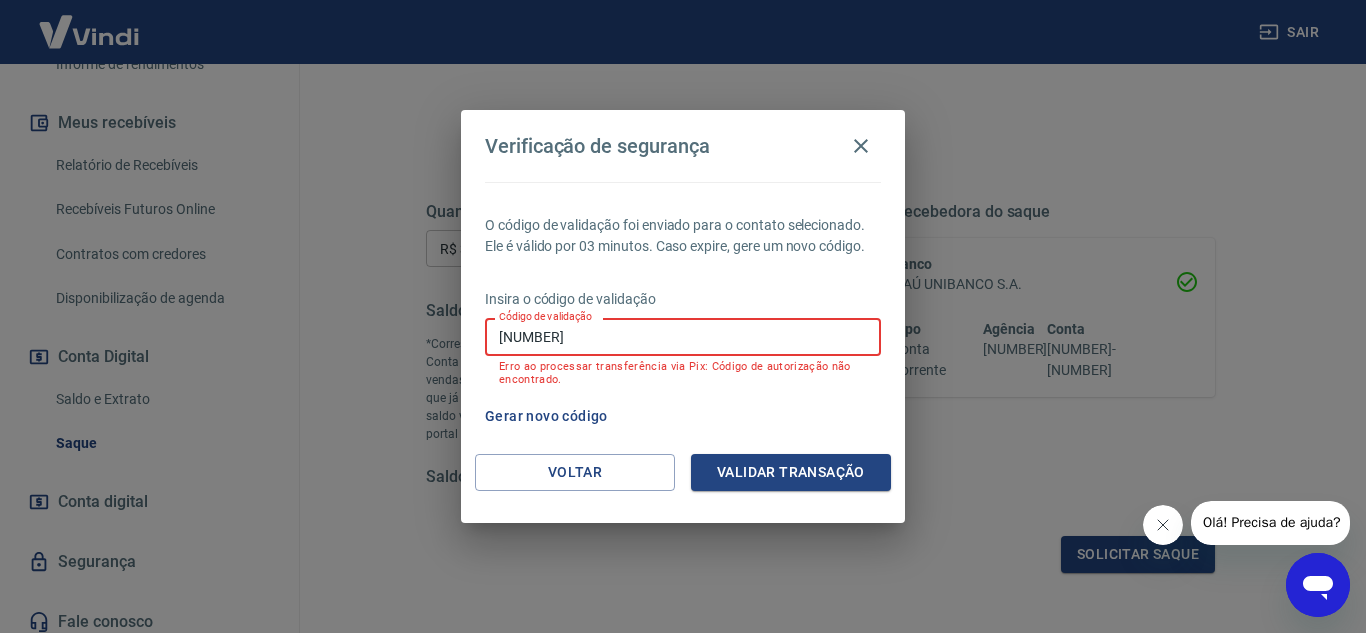 type on "[NUMBER]" 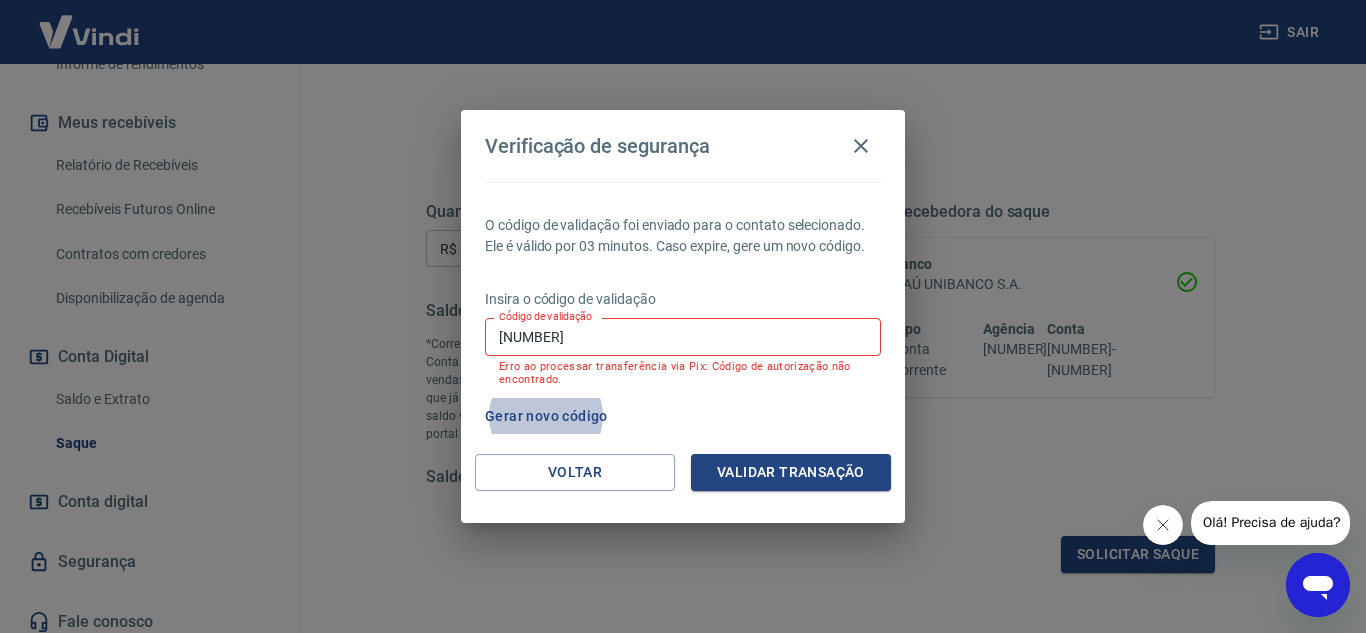 type 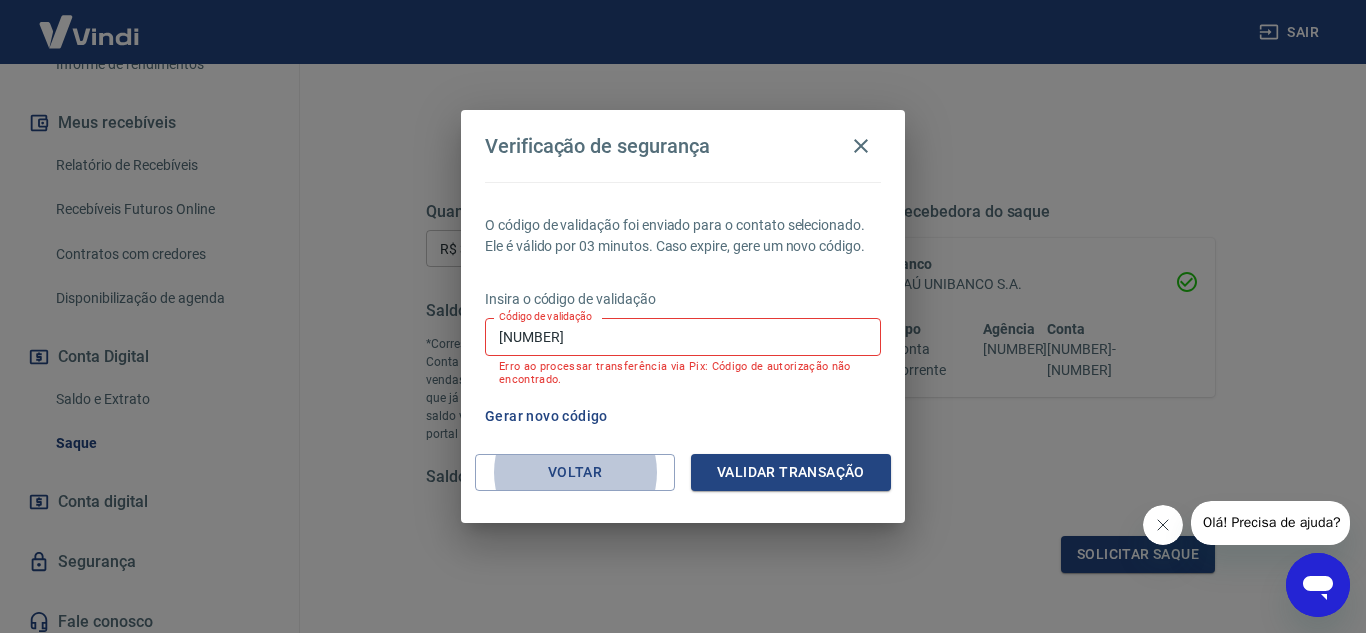 type 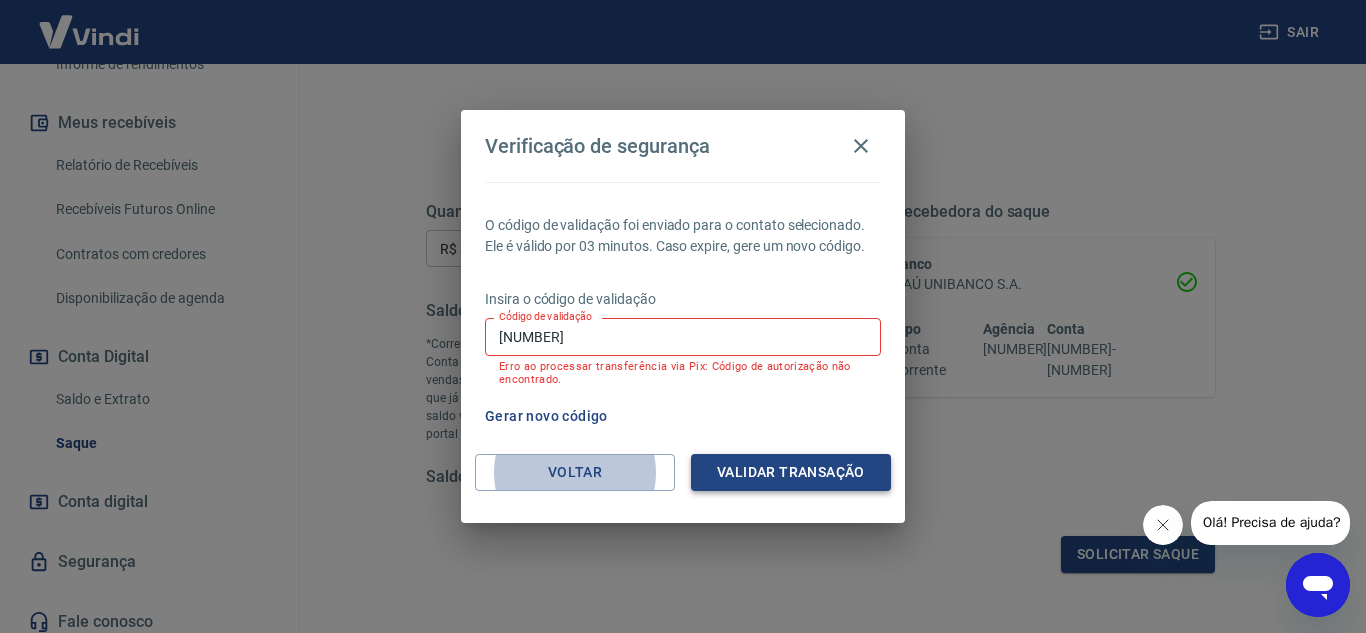 click on "Validar transação" at bounding box center [791, 472] 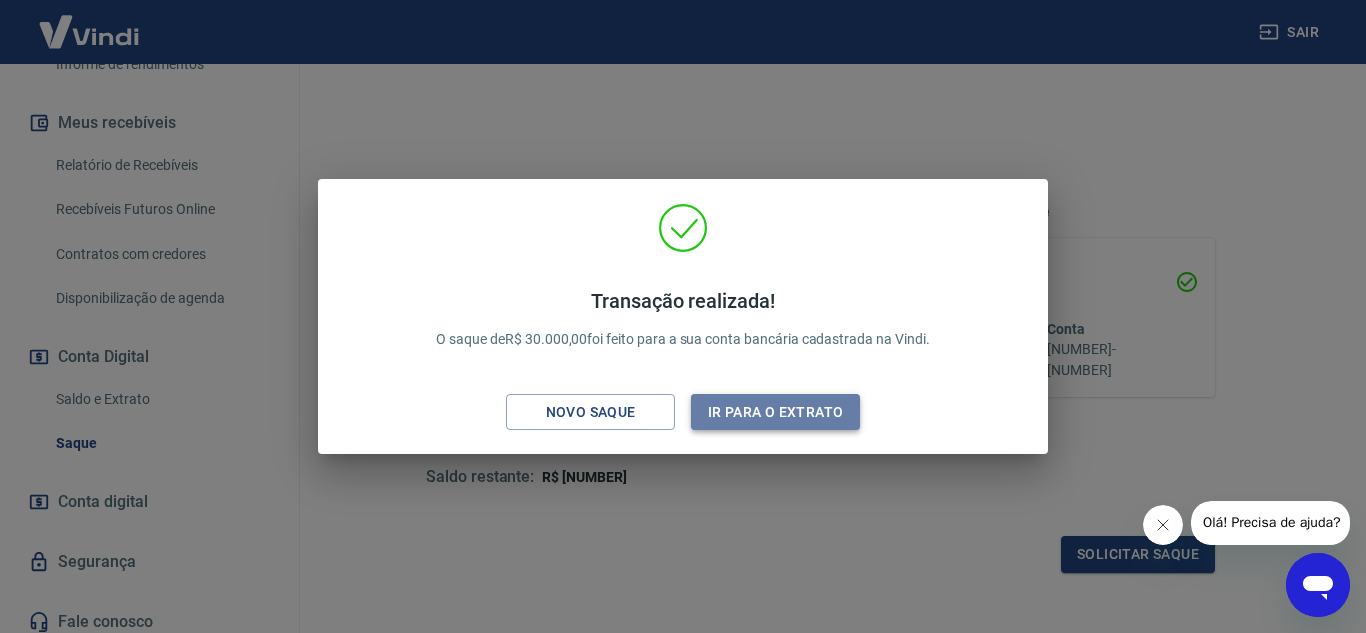 click on "Ir para o extrato" at bounding box center (775, 412) 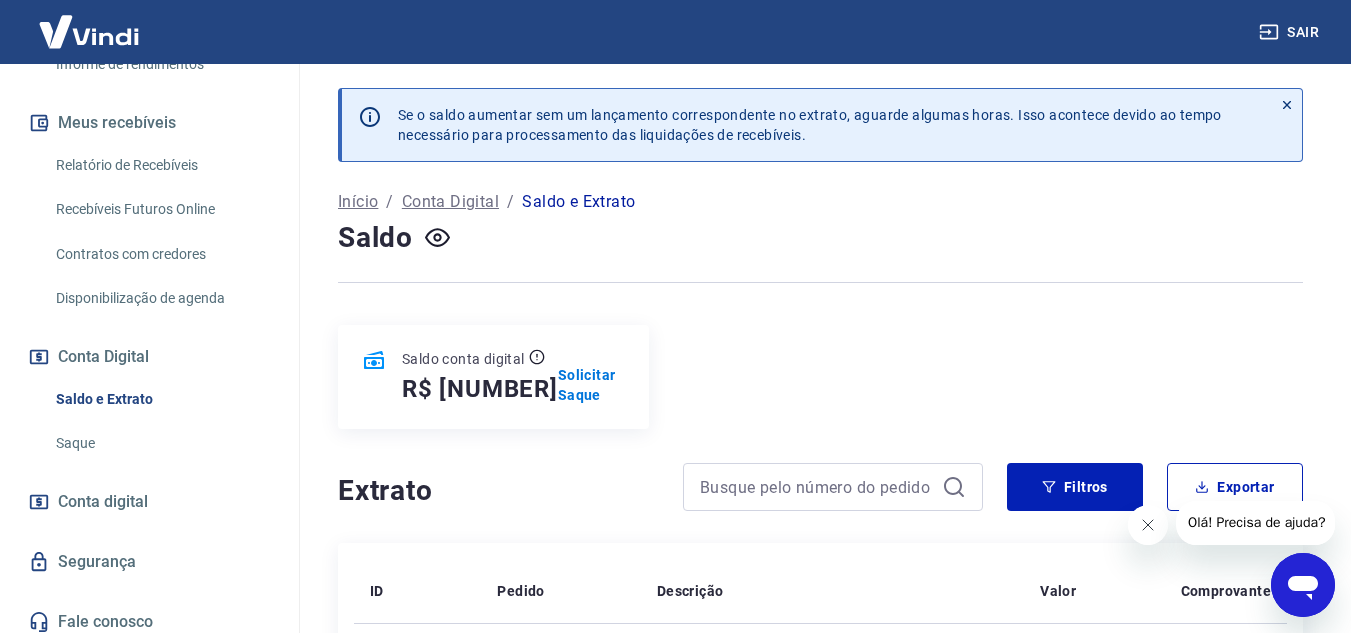 scroll, scrollTop: 200, scrollLeft: 0, axis: vertical 